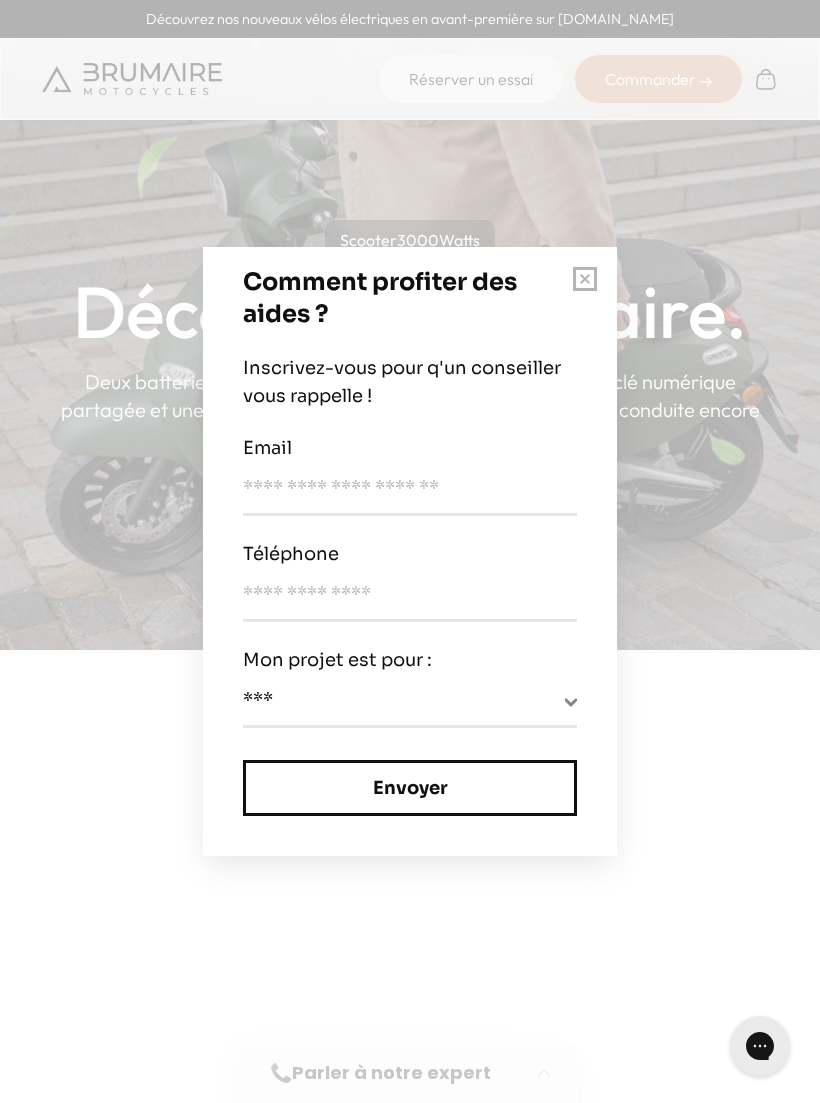 scroll, scrollTop: 0, scrollLeft: 0, axis: both 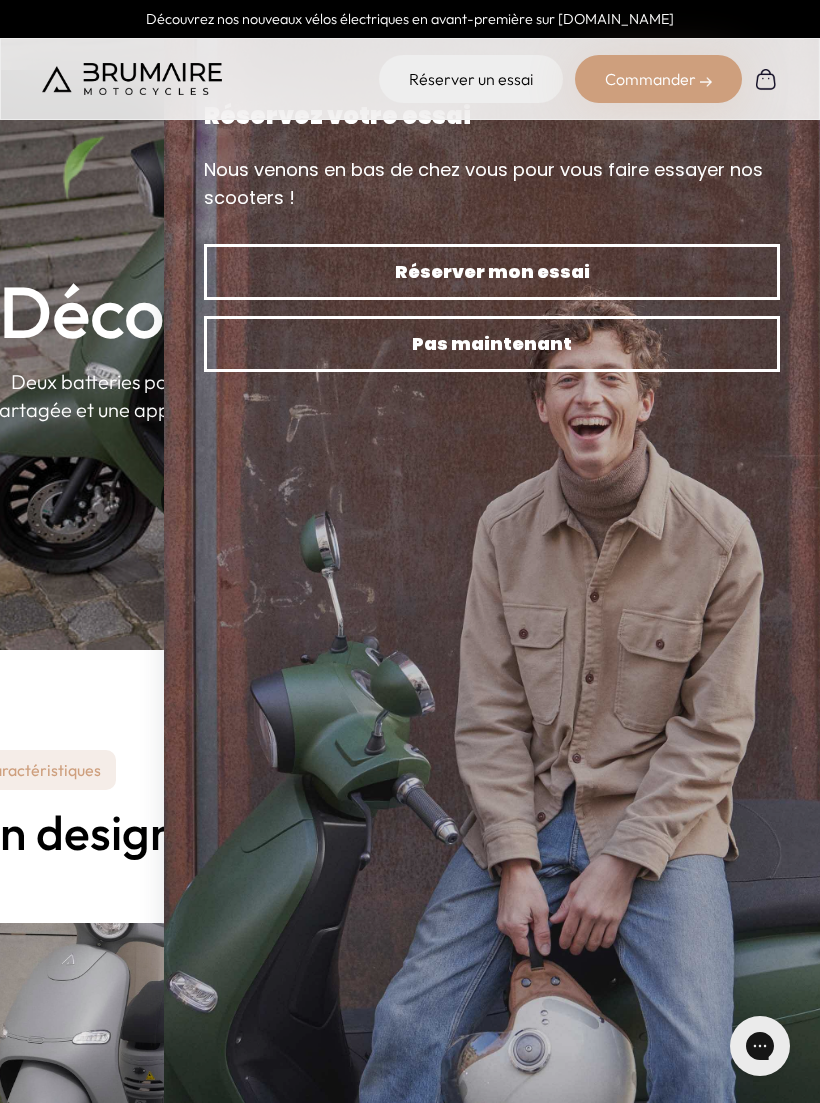 click on "Pas maintenant" at bounding box center [492, 344] 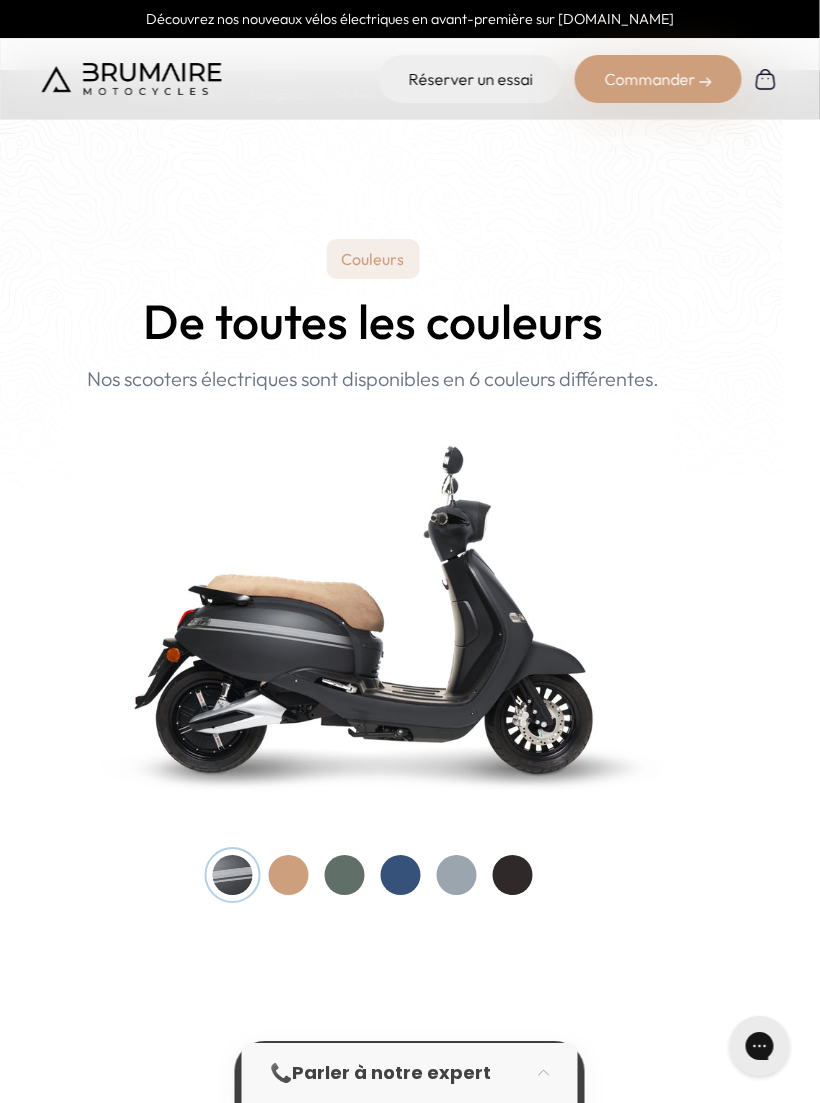 scroll, scrollTop: 1764, scrollLeft: 0, axis: vertical 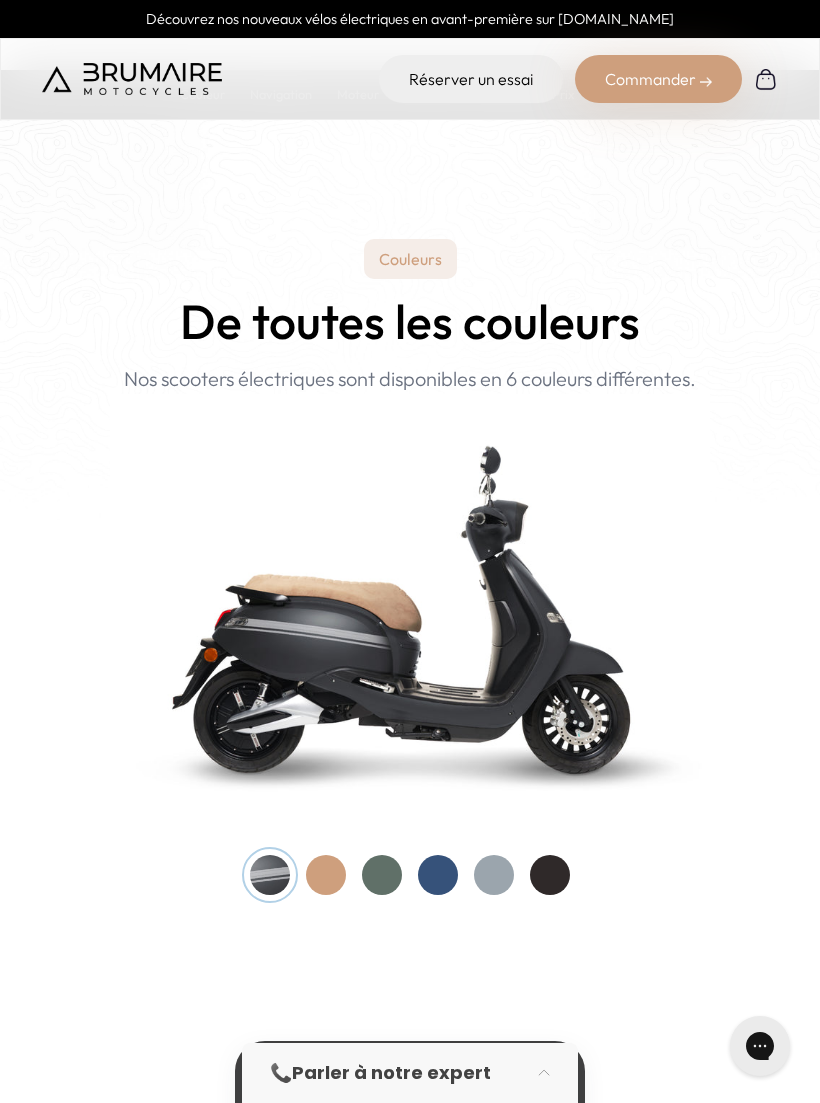 click at bounding box center [326, 875] 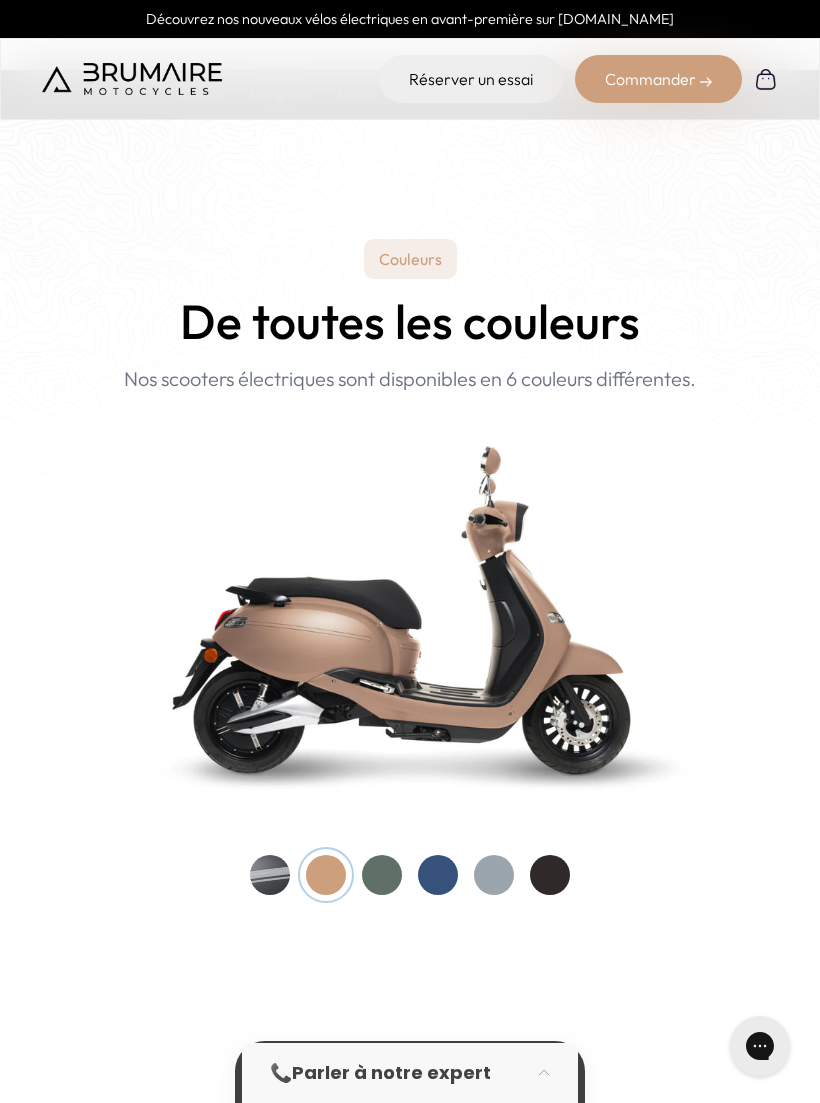 click at bounding box center [382, 875] 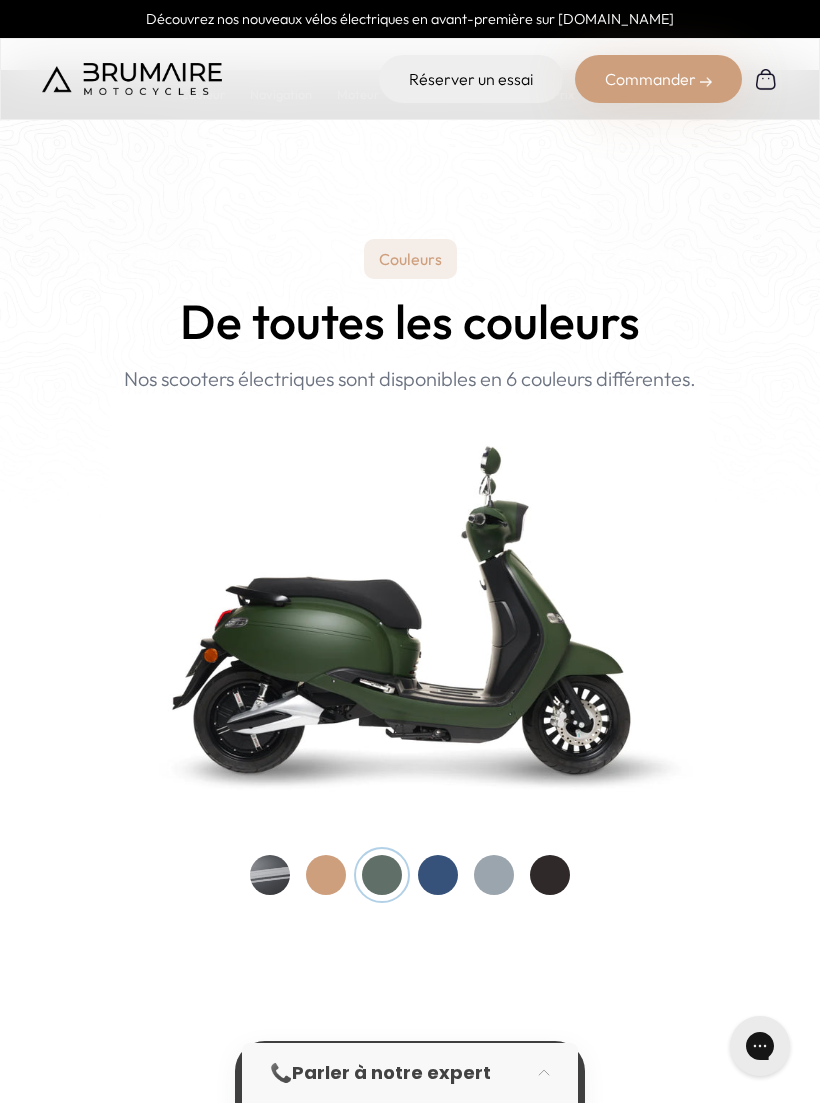 click at bounding box center [438, 875] 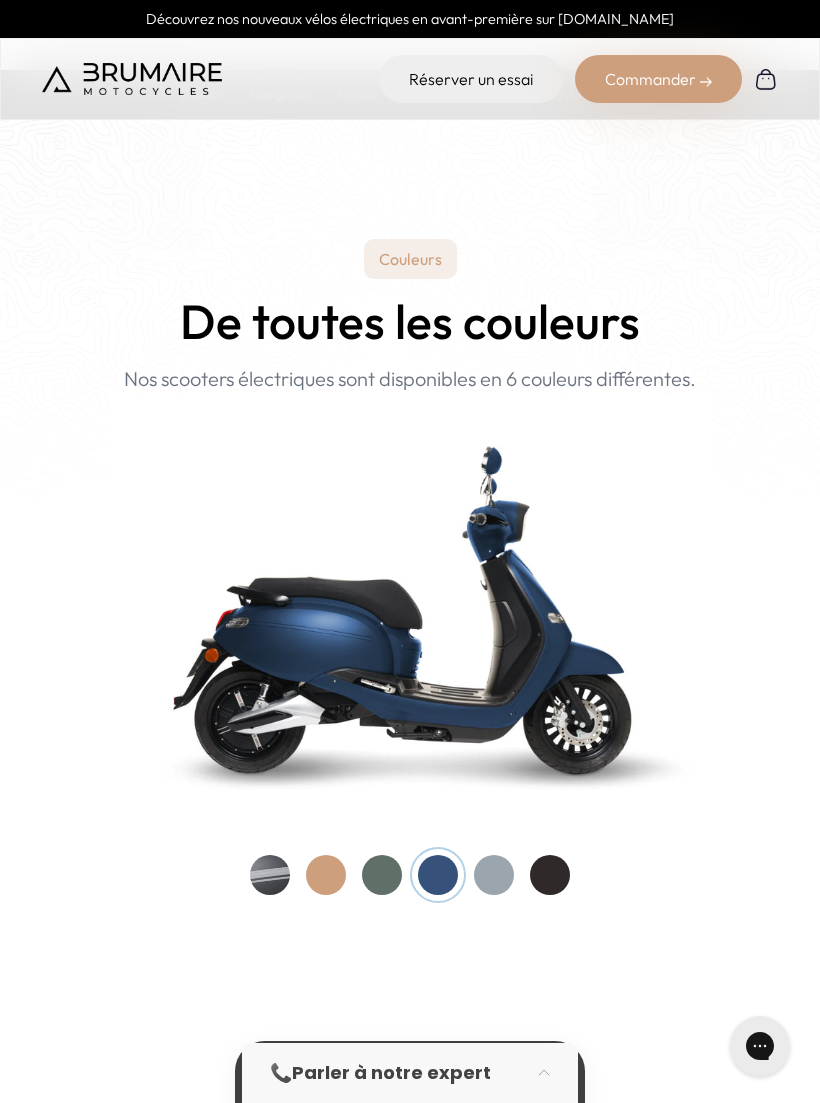 click at bounding box center [494, 875] 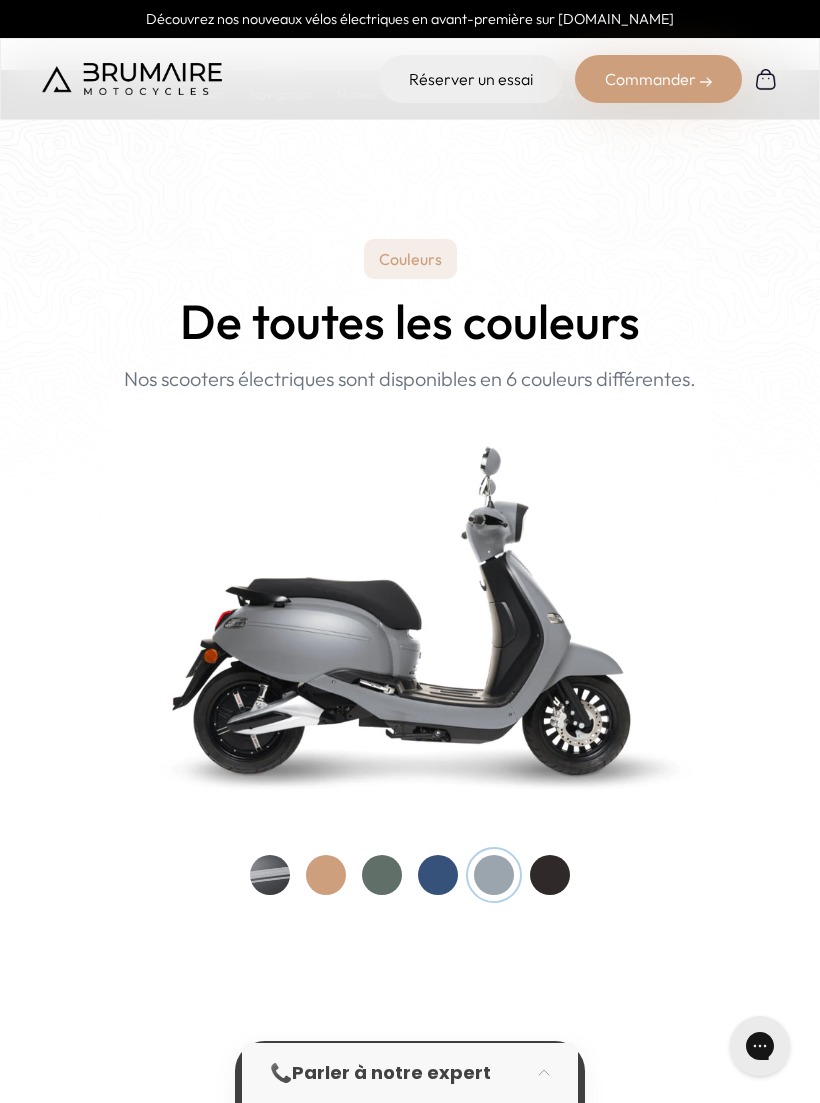 click at bounding box center [550, 875] 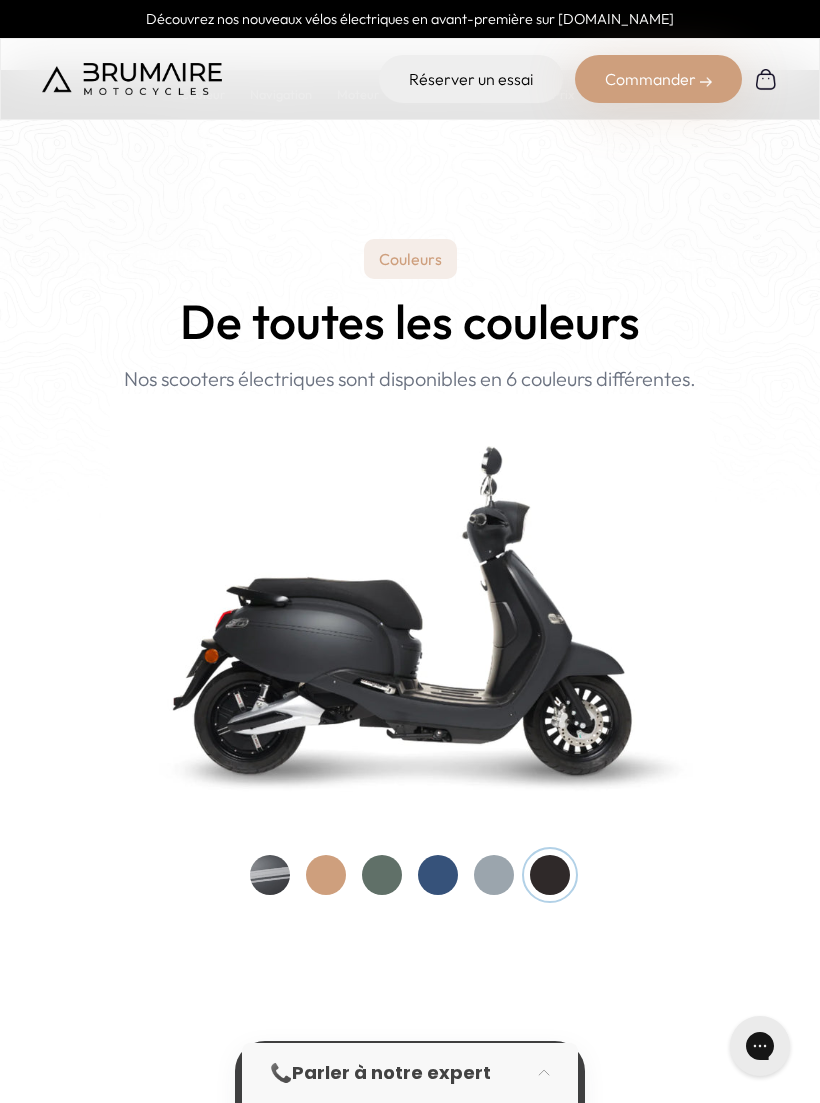 click at bounding box center [270, 875] 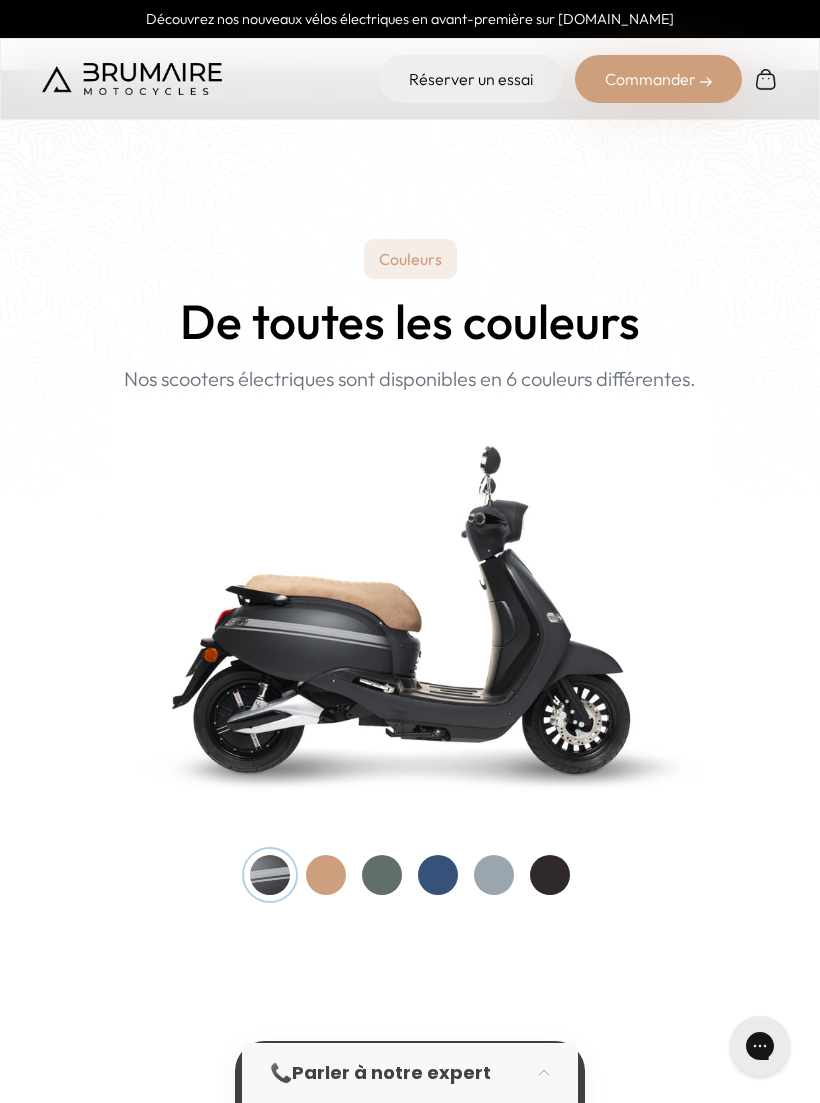 click at bounding box center [326, 875] 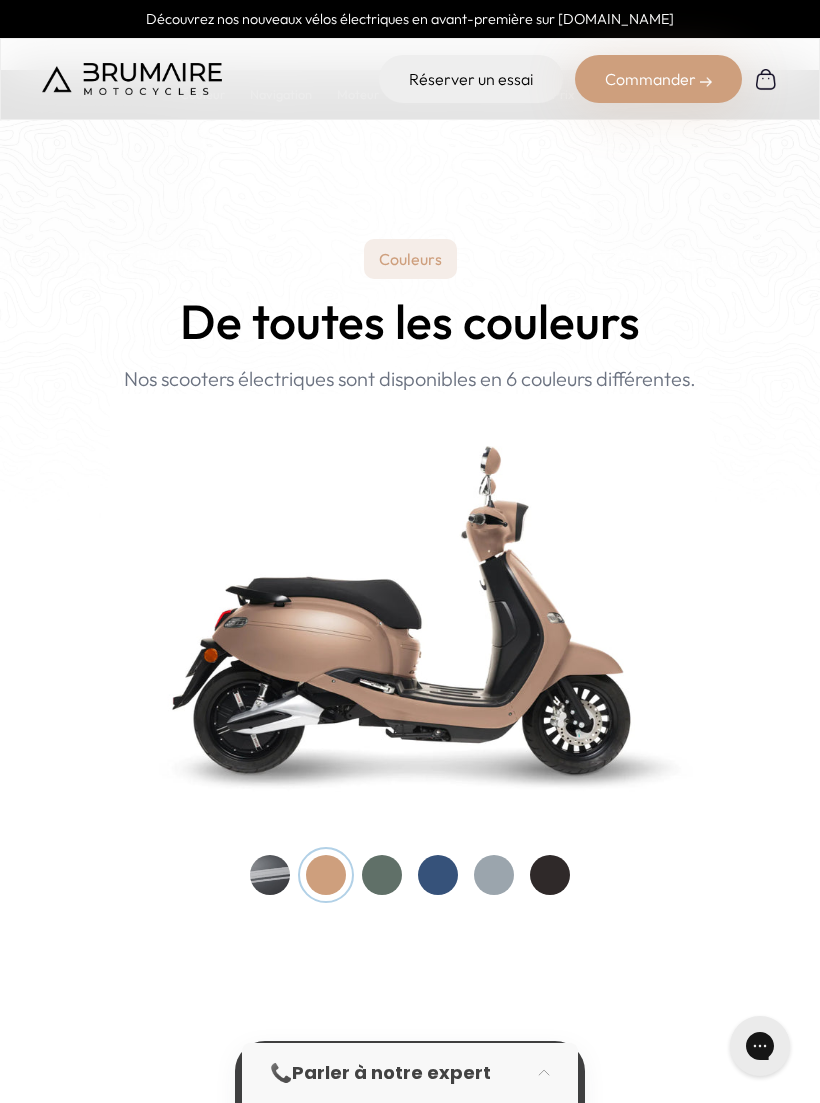 click at bounding box center [382, 875] 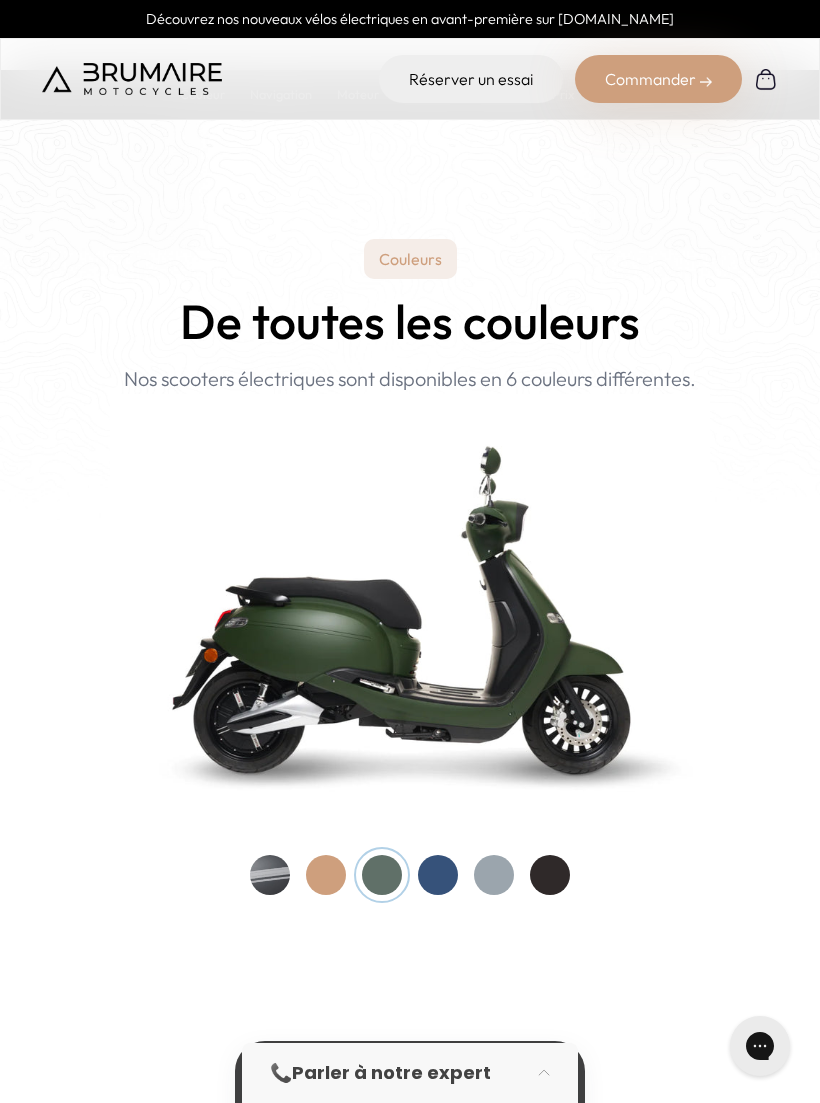 click at bounding box center (438, 875) 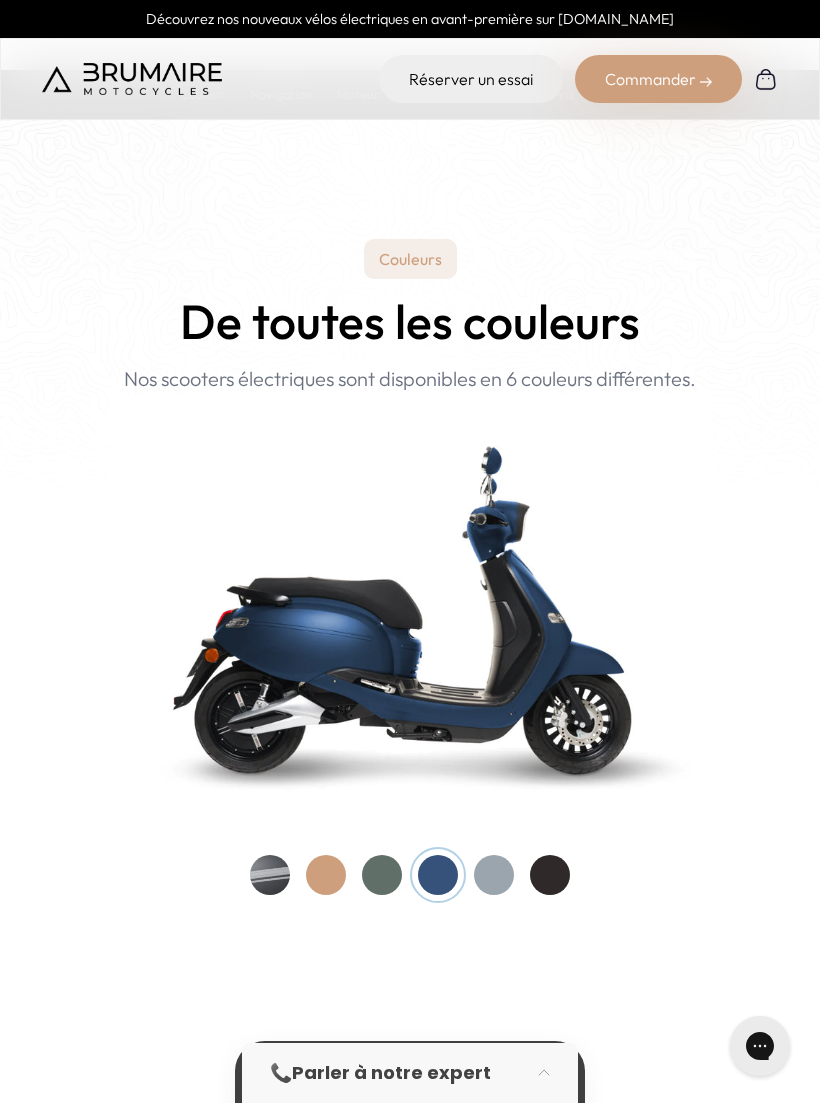 click at bounding box center (494, 875) 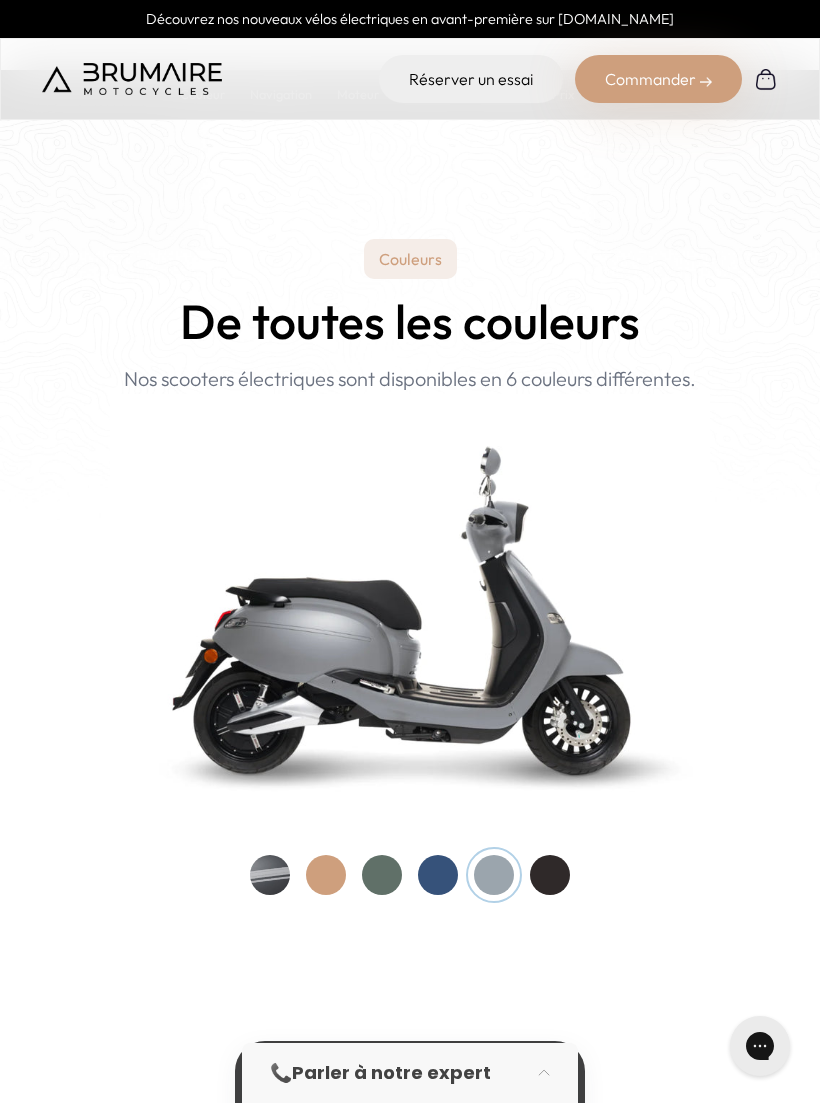 click at bounding box center (550, 875) 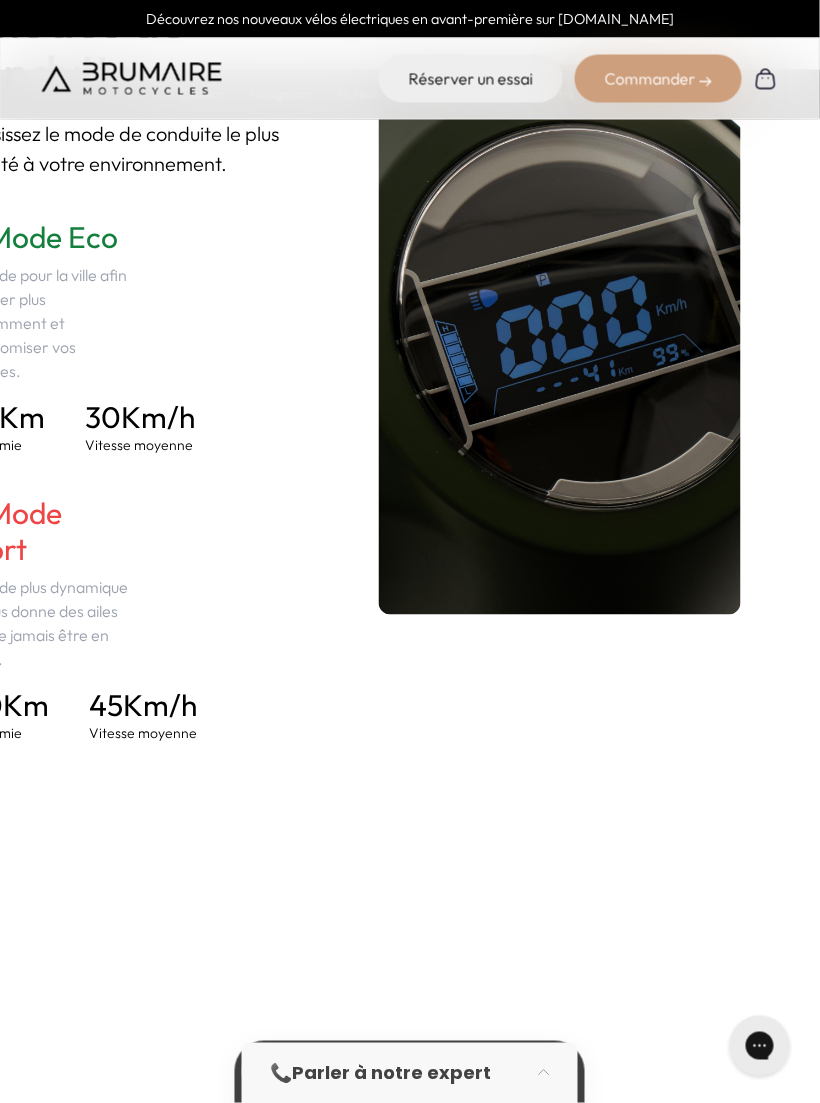 scroll, scrollTop: 2876, scrollLeft: 63, axis: both 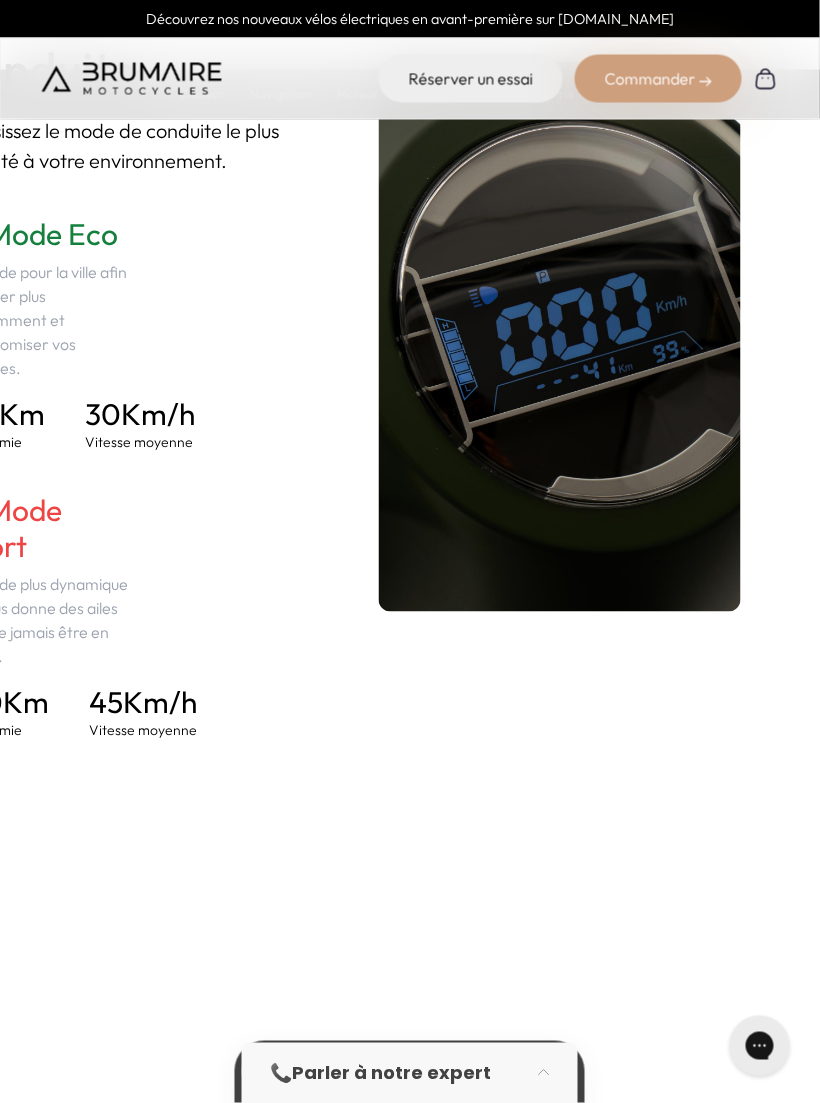 click on "Mode Eco
Un mode pour la ville afin de rouler plus prudemment et d'économiser vos batteries.
120  Km
Autonomie
30  Km/h
Vitesse moyenne
Mode Confort
Un mode plus souple qui convient à toute situation.
80 Km
Autonomie
70 Km/h
Vitesse moyenne
Mode Sport
Un mode plus dynamique qui vous donne des ailes pour ne jamais être en retard.
100 Autonomie 45" at bounding box center [134, 478] 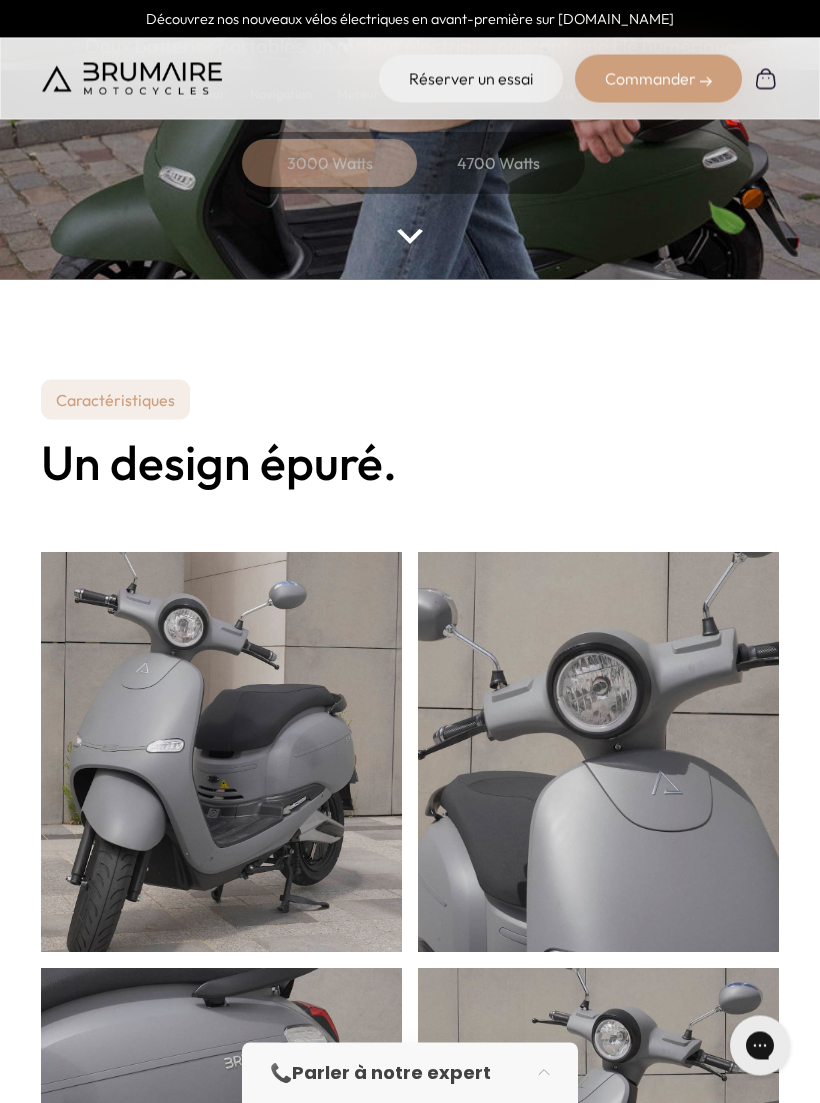 scroll, scrollTop: 0, scrollLeft: 0, axis: both 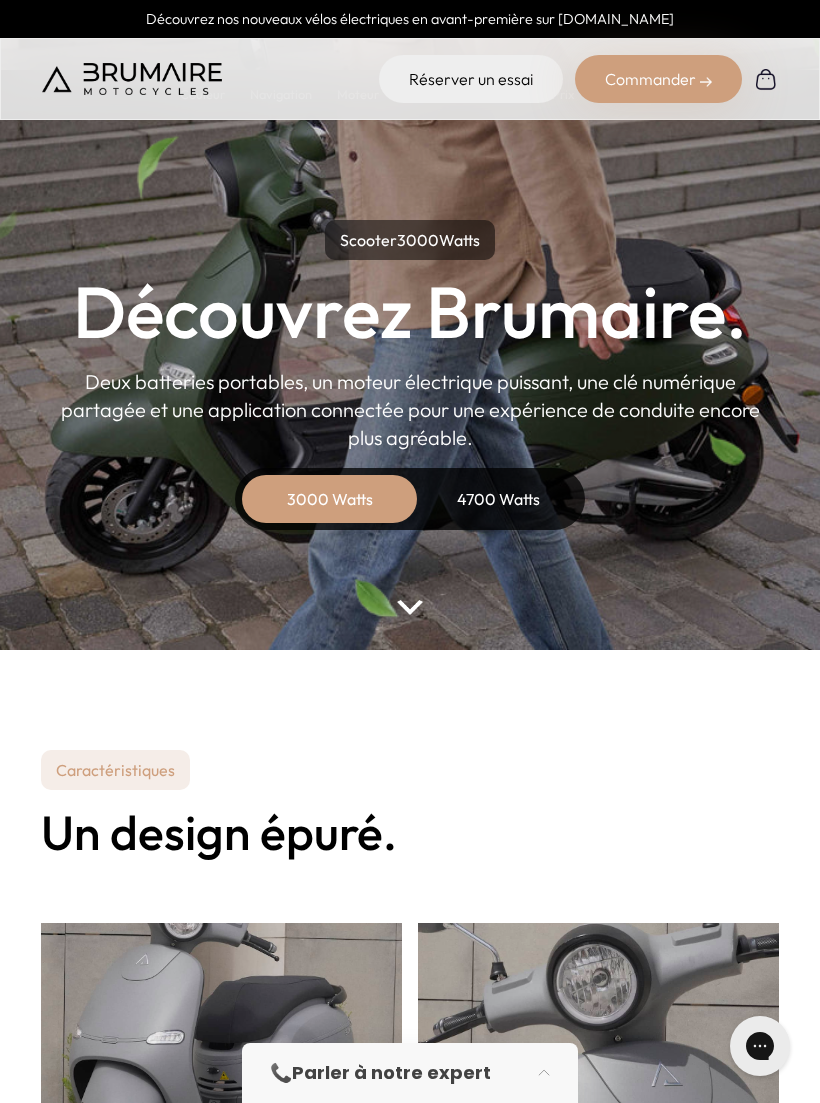 click on "4700 Watts" at bounding box center (498, 499) 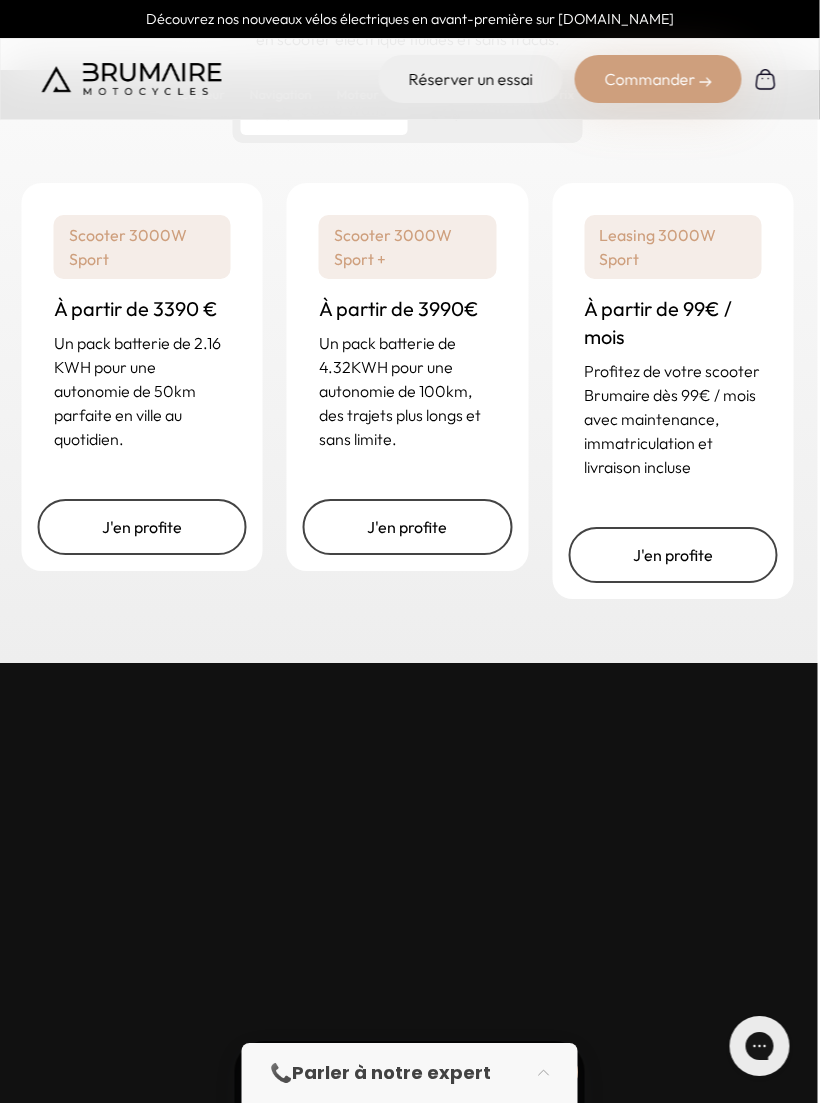 scroll, scrollTop: 5467, scrollLeft: 2, axis: both 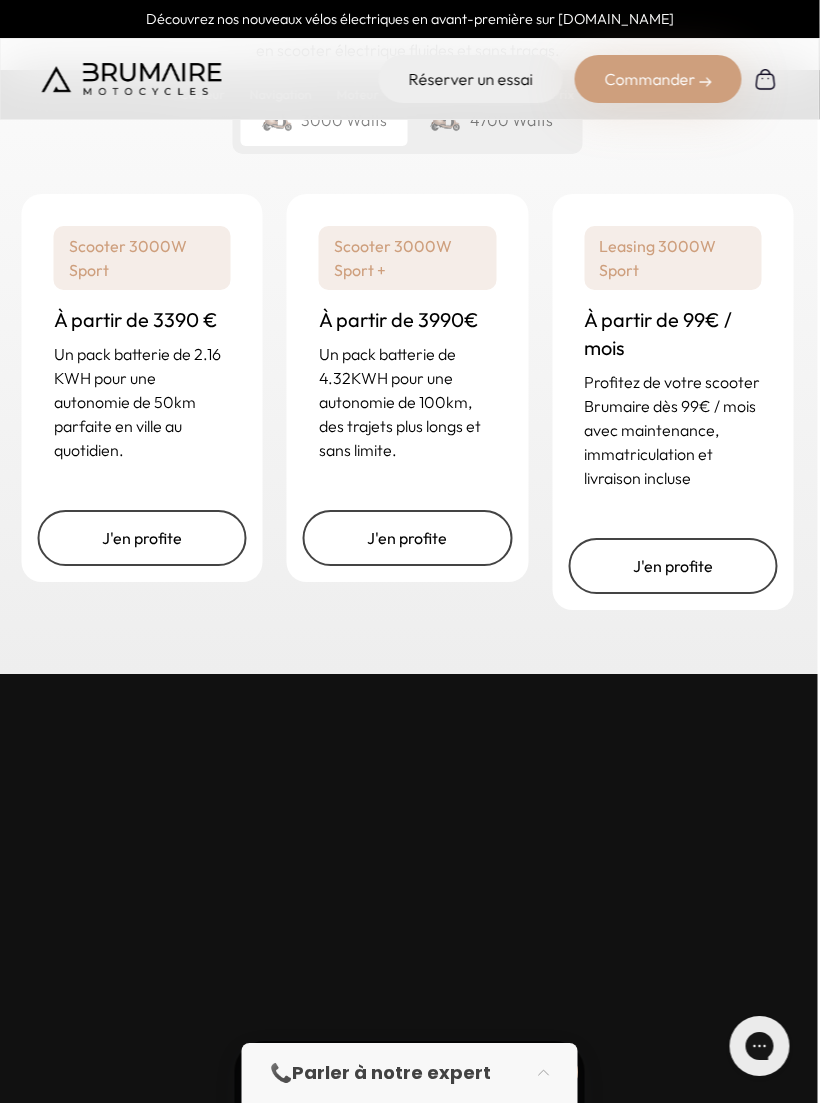 click on "Scooter 3000W Sport +" at bounding box center (407, 258) 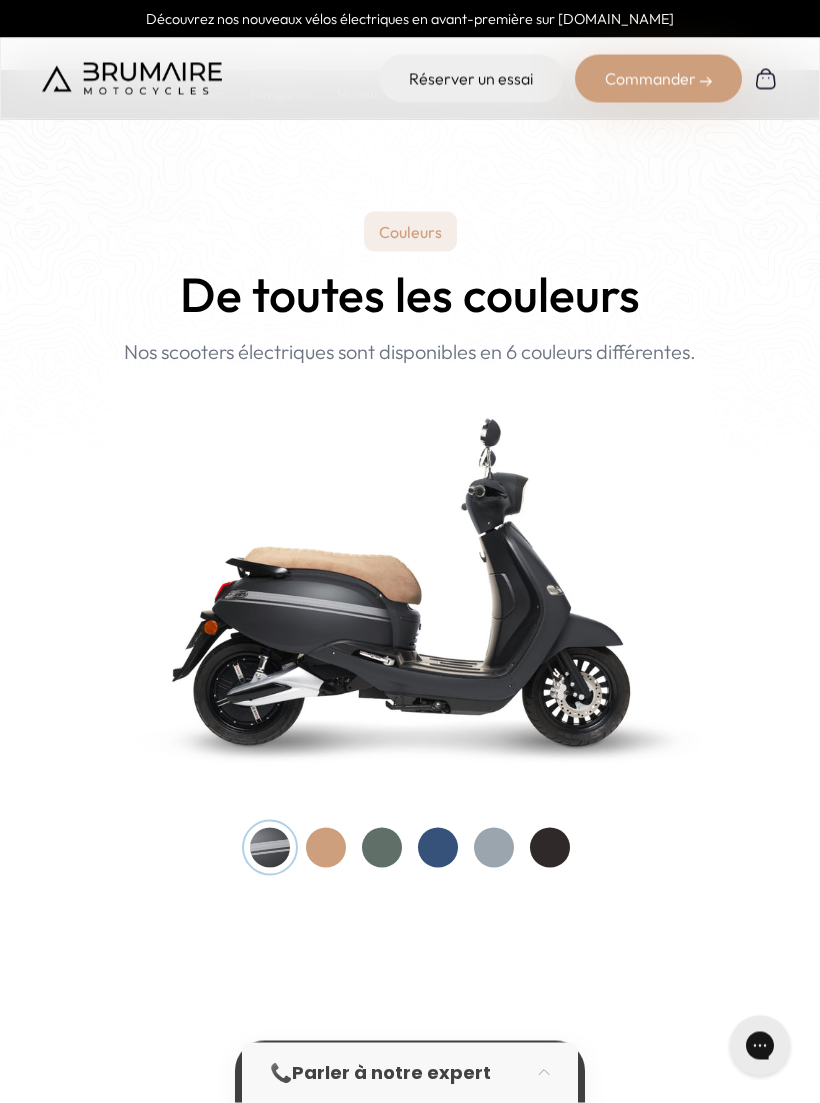 scroll, scrollTop: 1792, scrollLeft: 0, axis: vertical 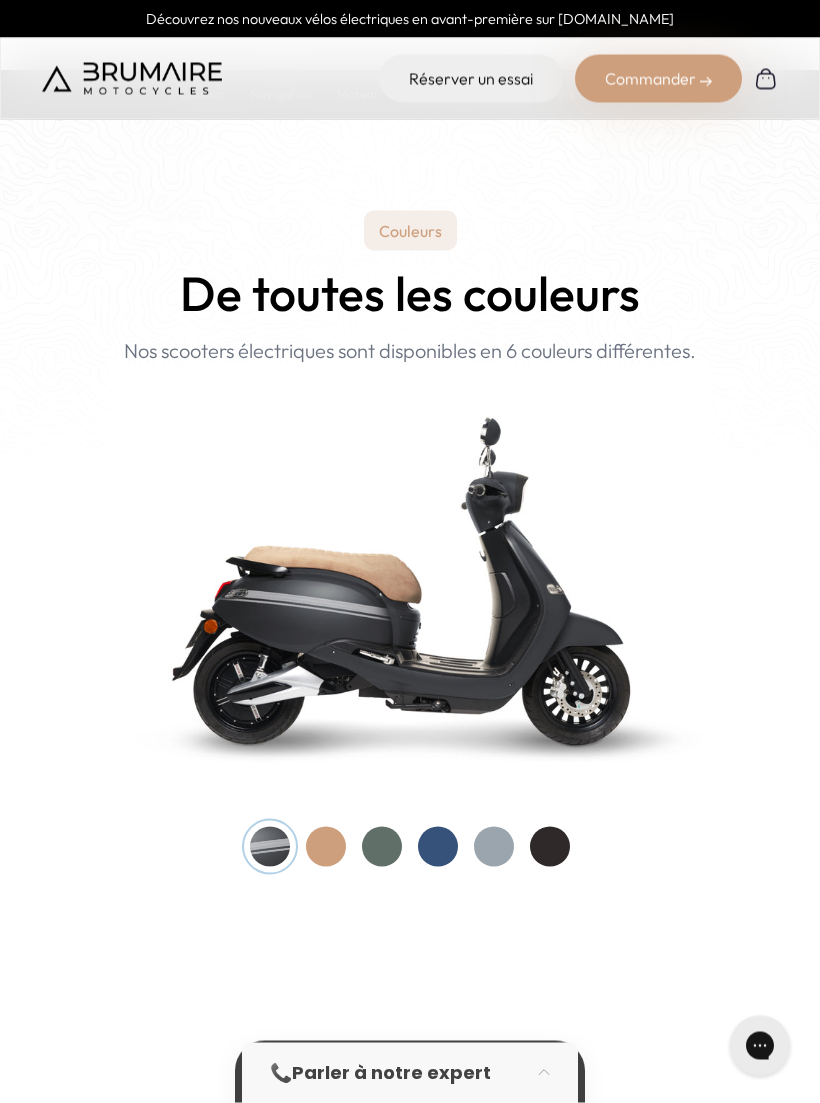 click at bounding box center (550, 847) 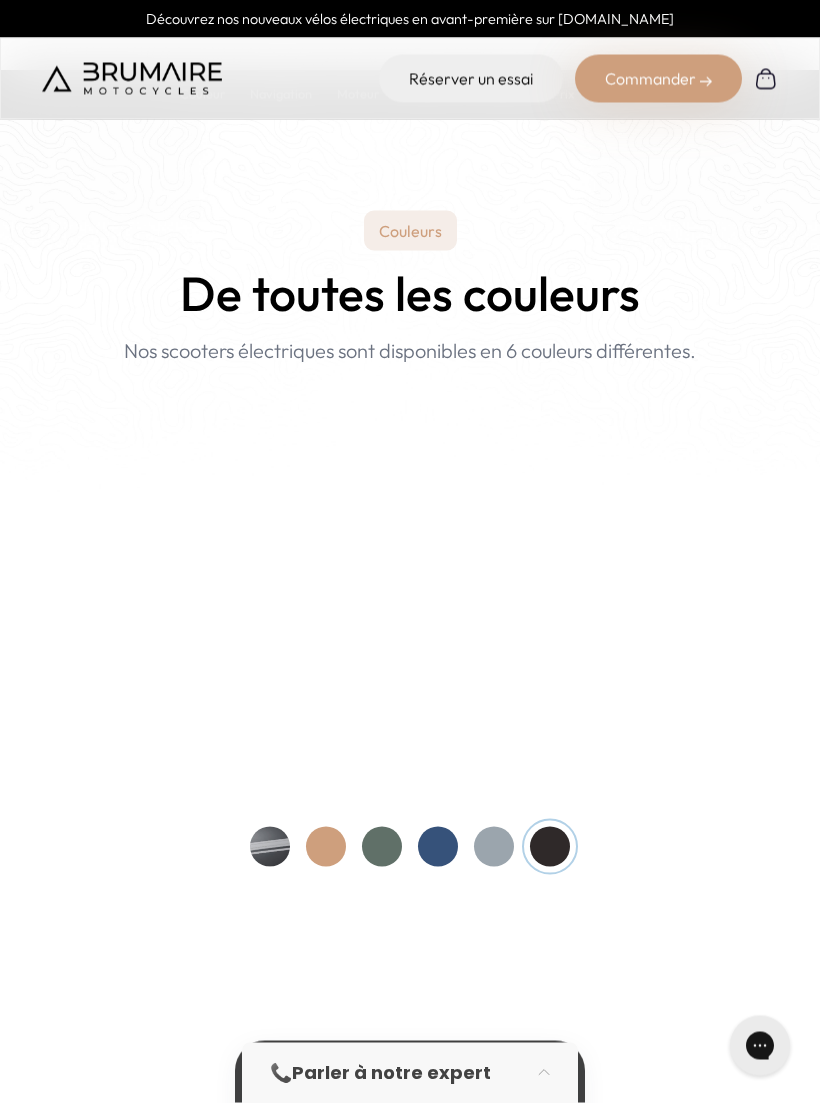 scroll, scrollTop: 1793, scrollLeft: 0, axis: vertical 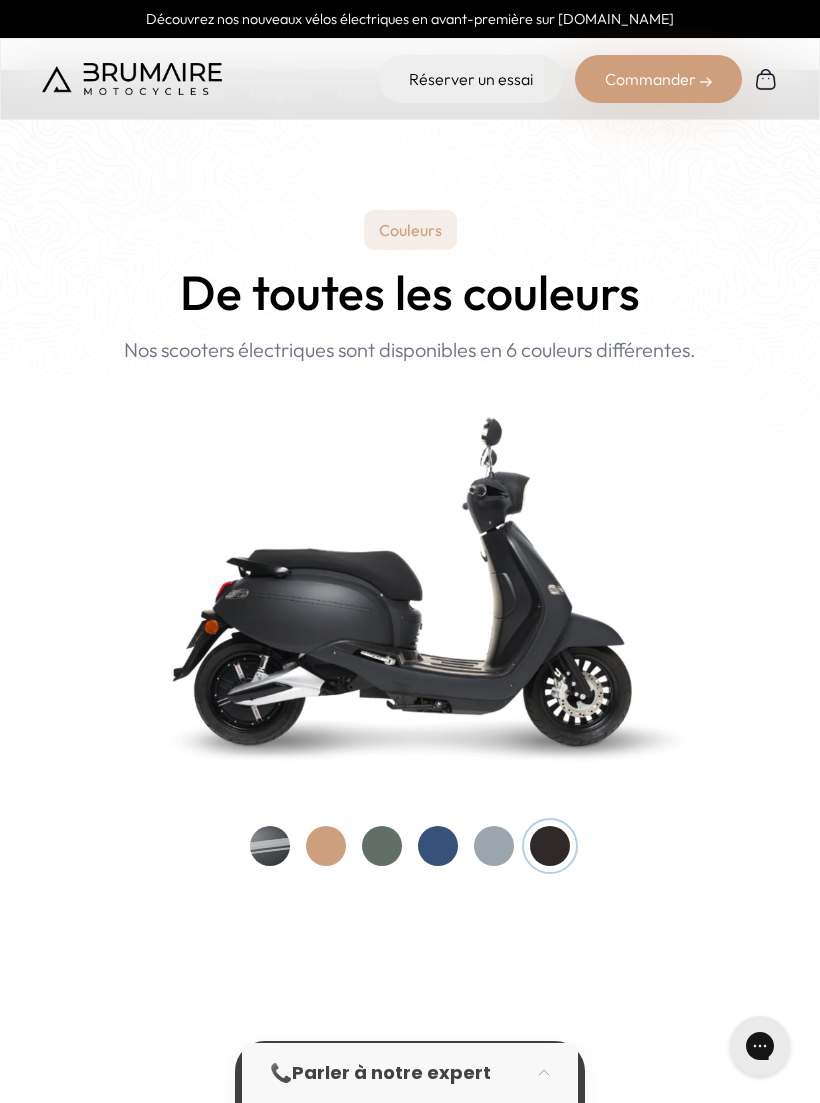 click at bounding box center (410, 579) 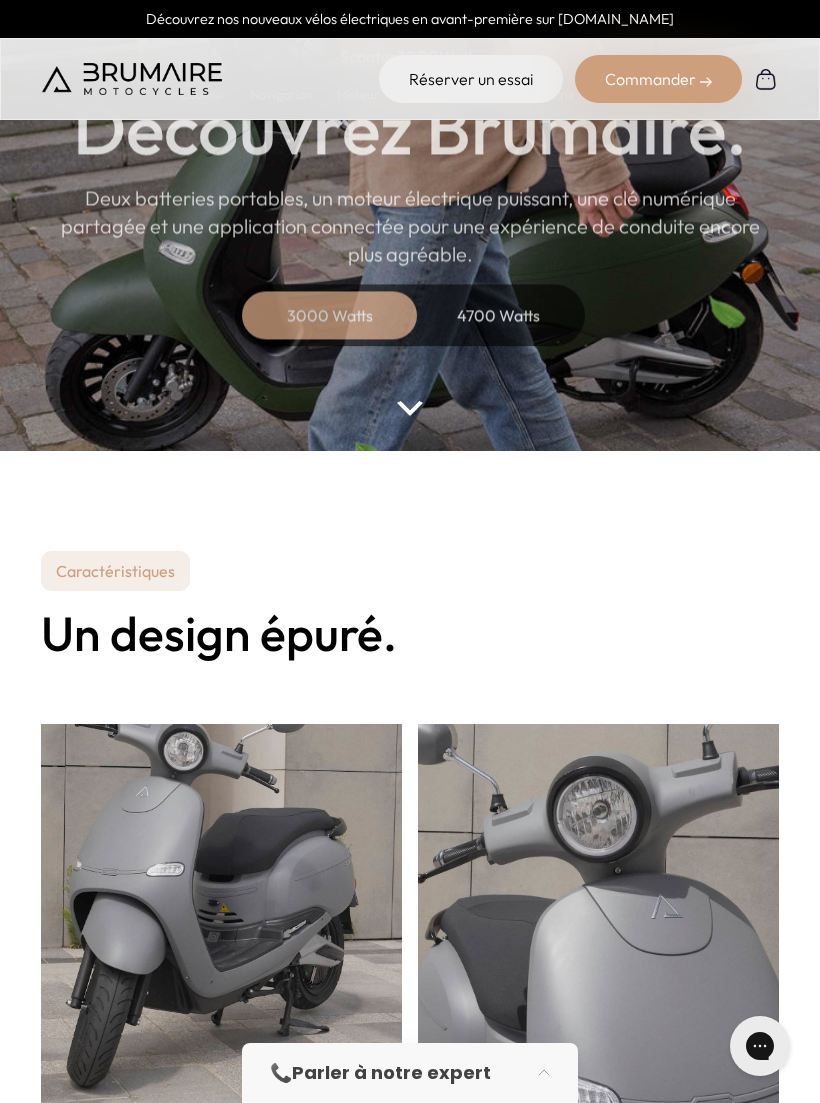 scroll, scrollTop: 198, scrollLeft: 0, axis: vertical 